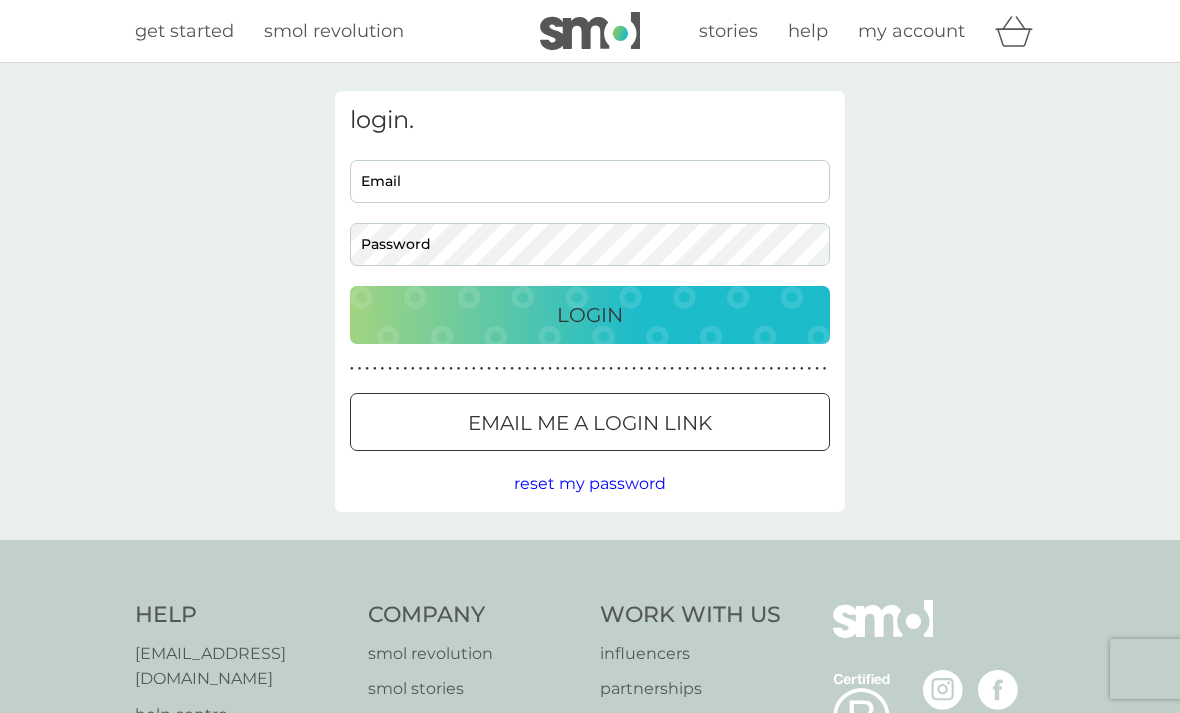 scroll, scrollTop: 0, scrollLeft: 0, axis: both 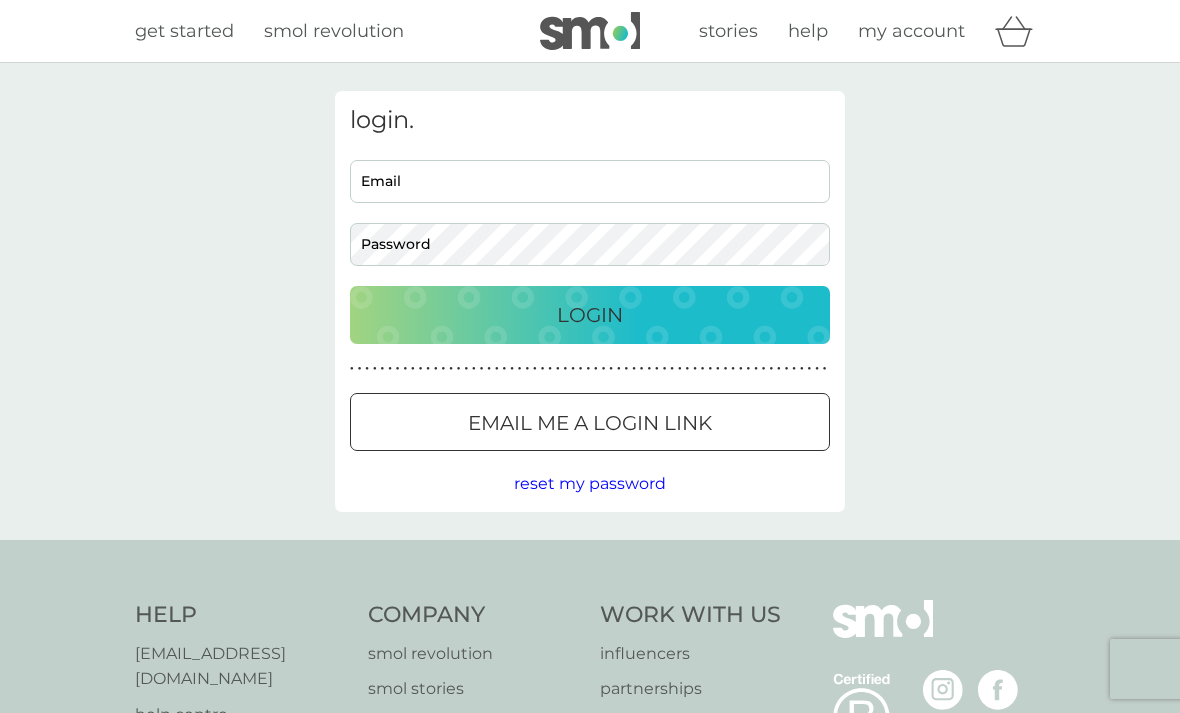 click on "Email" at bounding box center (590, 181) 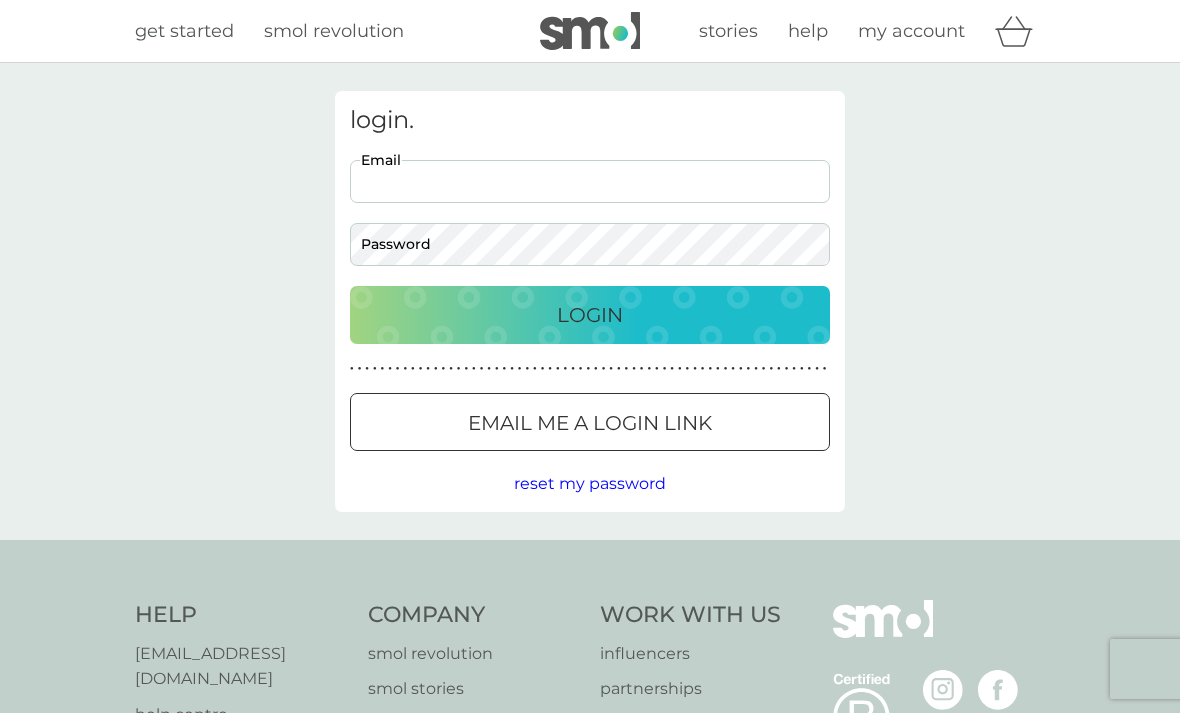 type on "[PERSON_NAME][EMAIL_ADDRESS][DOMAIN_NAME]" 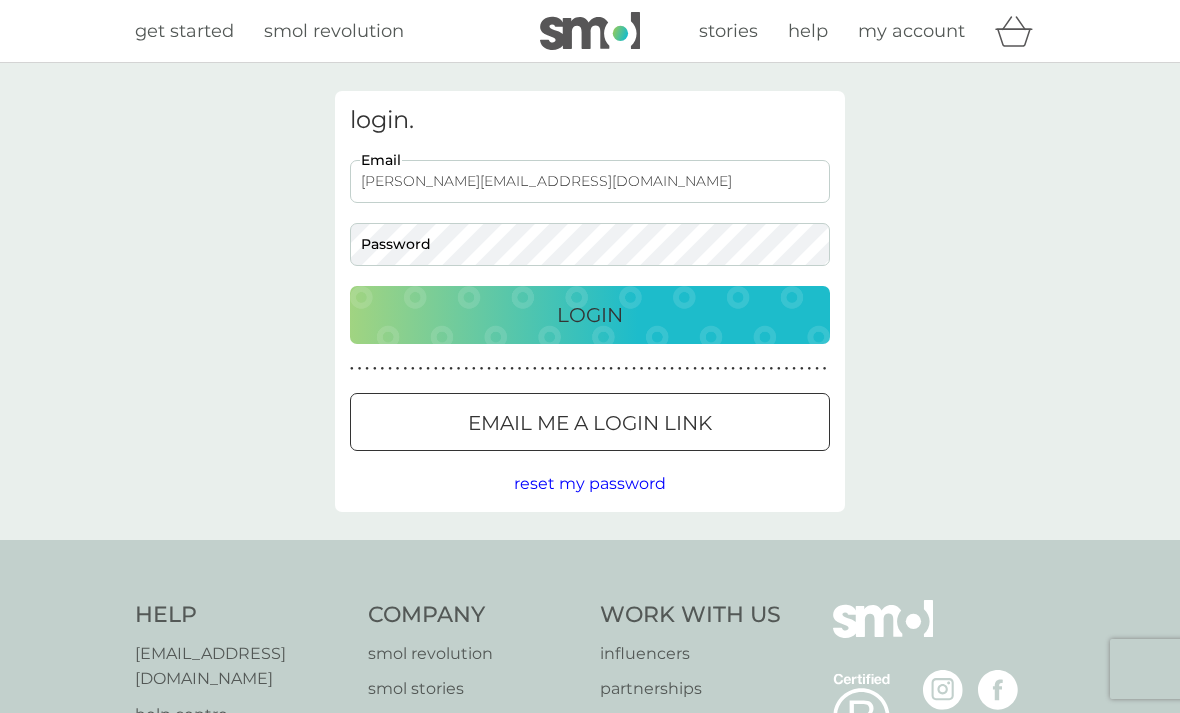 click on "Login" at bounding box center [590, 315] 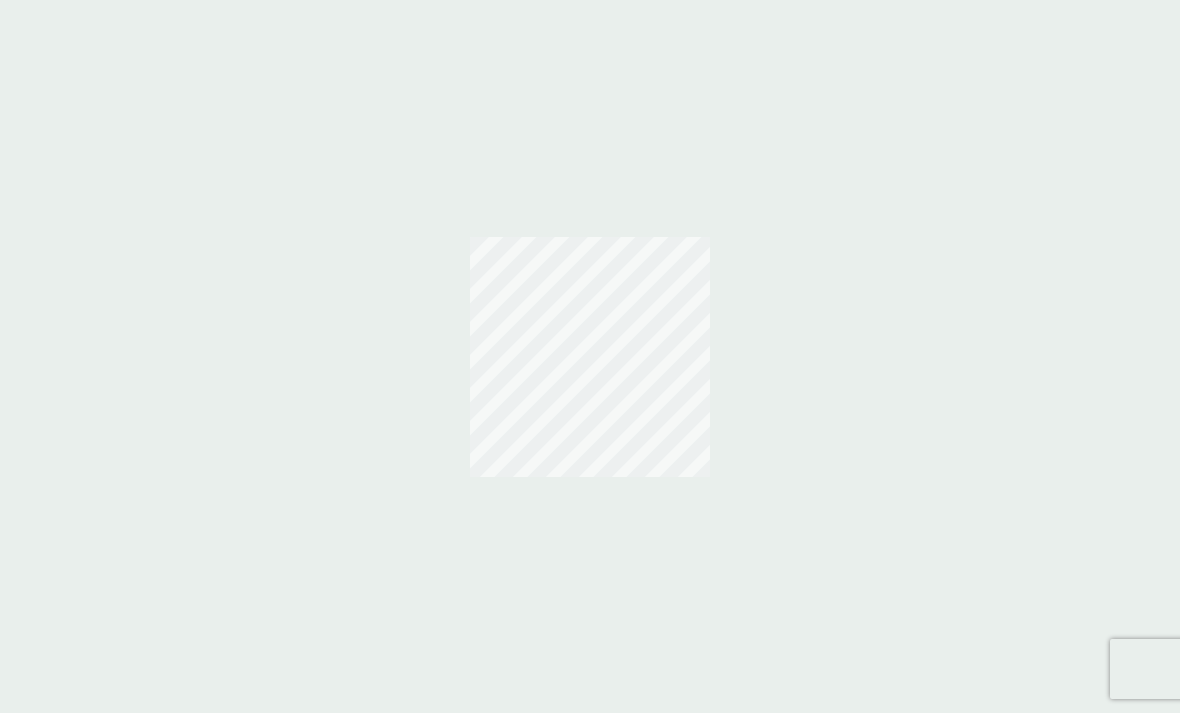 scroll, scrollTop: 0, scrollLeft: 0, axis: both 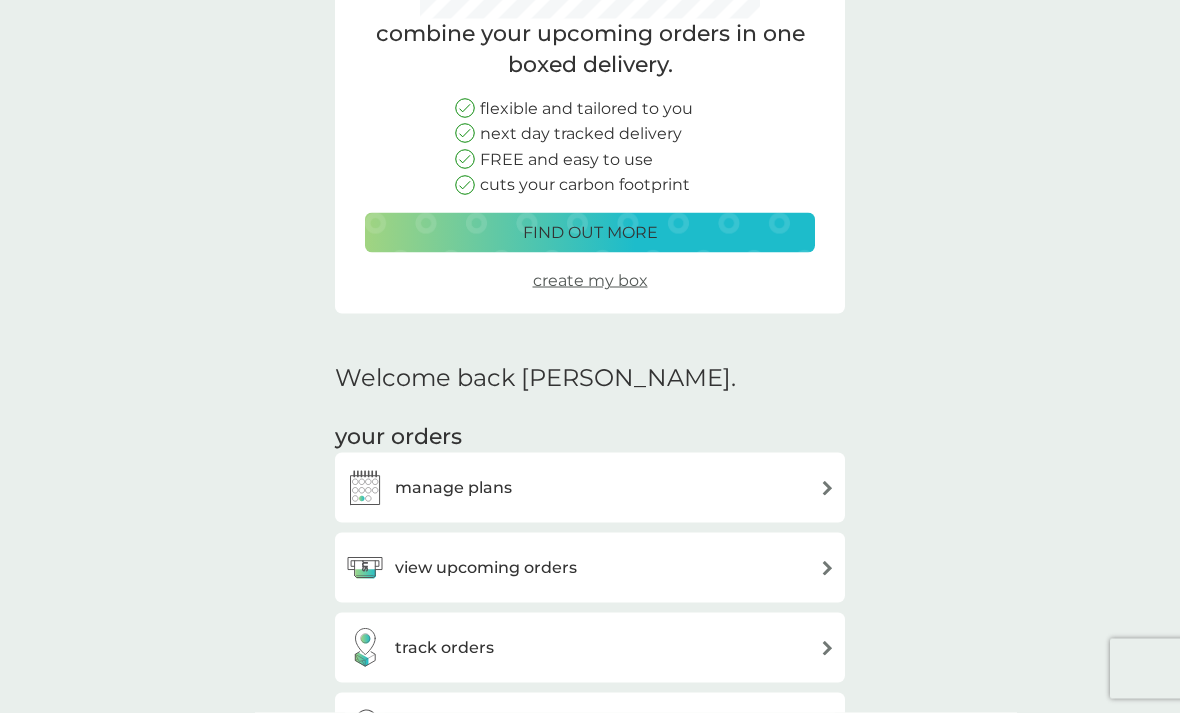 click on "combine your upcoming orders in one boxed delivery. flexible and tailored to you next day tracked delivery FREE and easy to use cuts your carbon footprint find out more create my box Welcome back Polly. your orders manage plans view upcoming orders track orders view past orders other actions track our impact refer a friend & you BOTH save shop smol products manage account would you also like ... bio laundry capsules £2.00 plan product fragrance-free laundry capsules £2.00 plan product floor cleaner £2.00 plan product dishbrush £10.00 plan product donate a wash £0.30 plan add on dishwasher storage caddy £8.50 bio laundry liquid £6.25 £3.00 plan product hand soap £8.50 plan product body bars £8.50 plan product cloths £10.50 plan product sponges £6.25 plan product foaming handwash £3.00 plan product non-bio laundry storage caddy £8.50 non-bio laundry liquid £6.25 £3.00 plan product shampoo bars £8.50 plan product rubber gloves £5.25 soap magnets £12.50 view all products" at bounding box center (590, 1615) 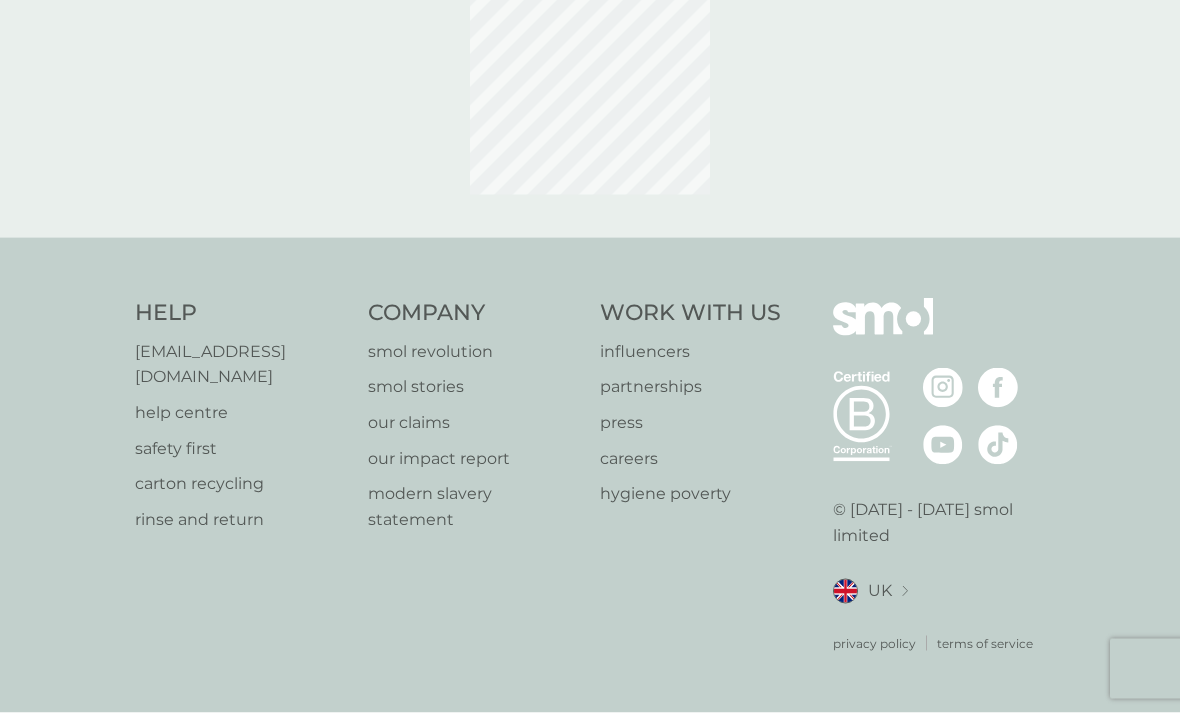 scroll, scrollTop: 0, scrollLeft: 0, axis: both 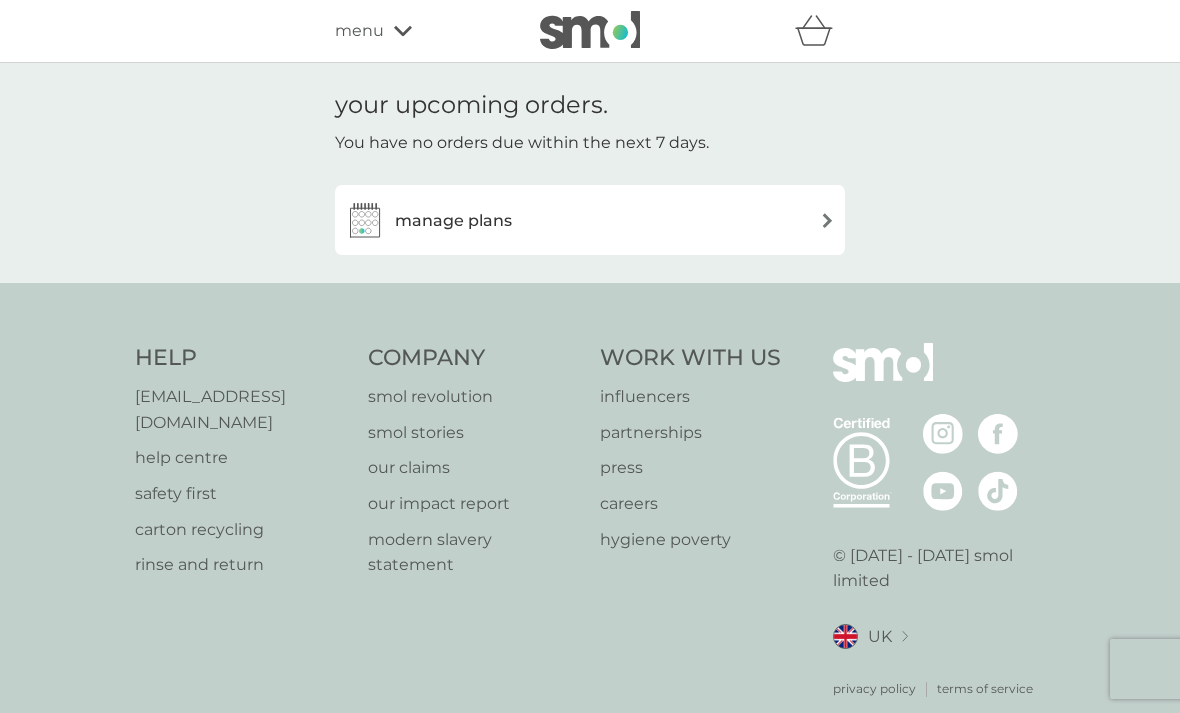 click on "manage plans" at bounding box center (453, 221) 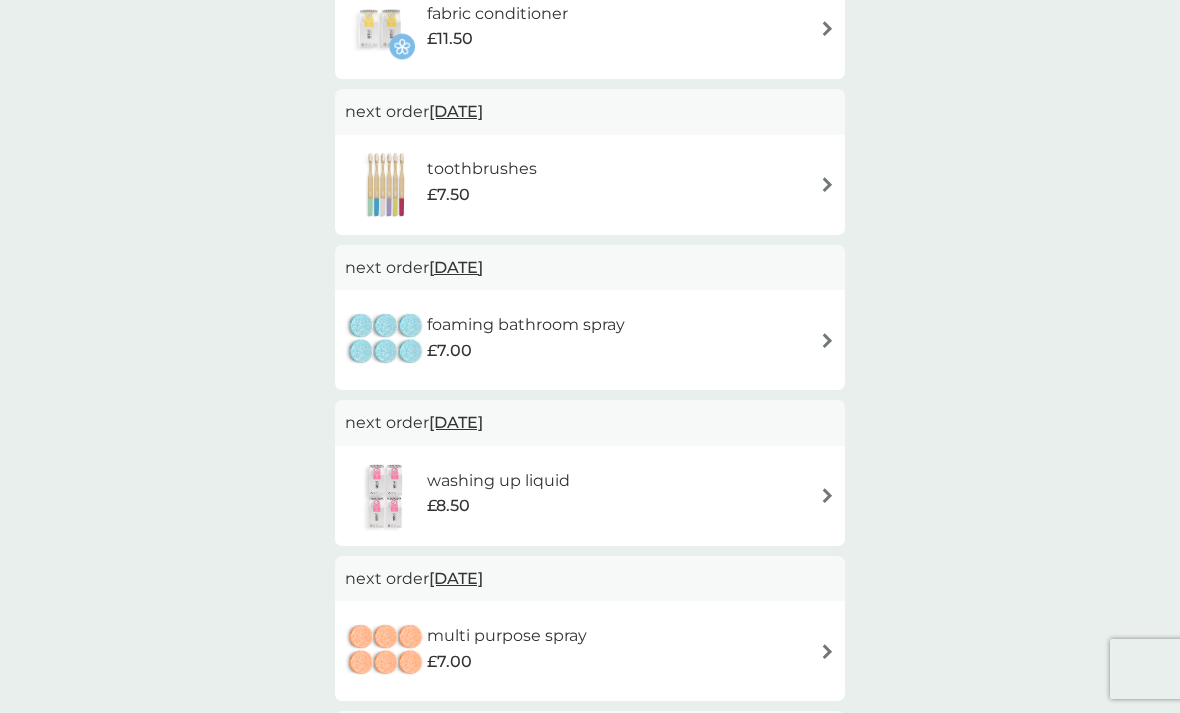 scroll, scrollTop: 794, scrollLeft: 0, axis: vertical 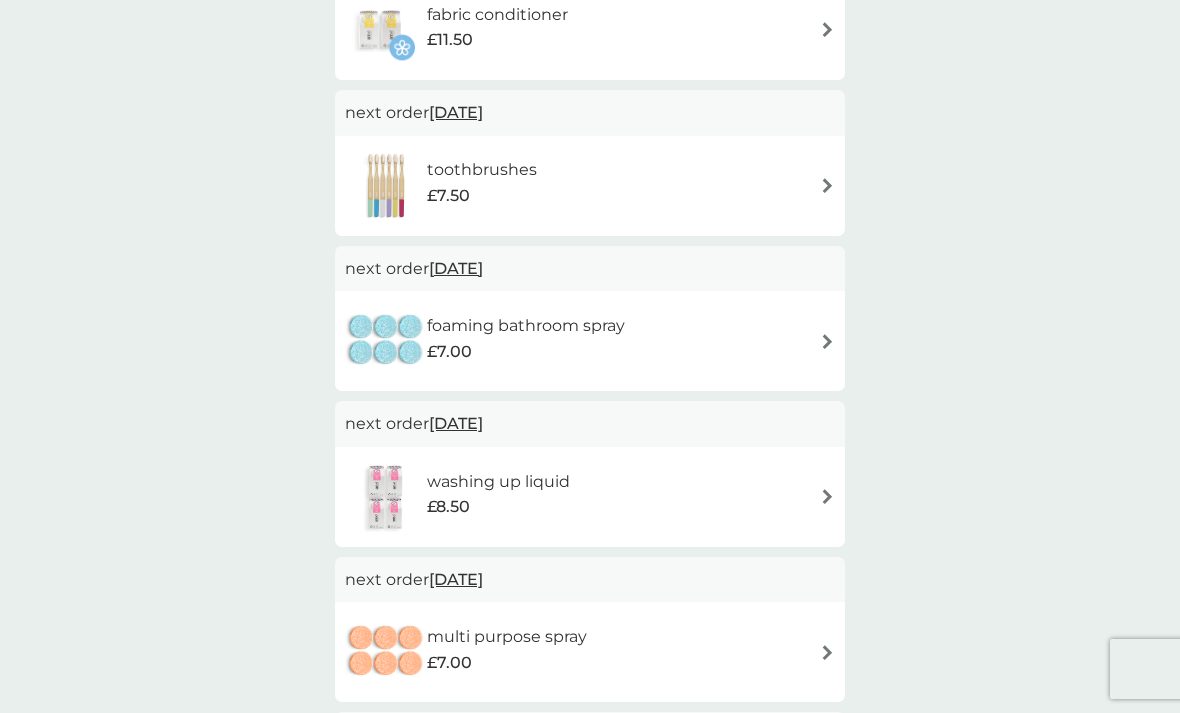 click on "washing up liquid £8.50" at bounding box center [590, 497] 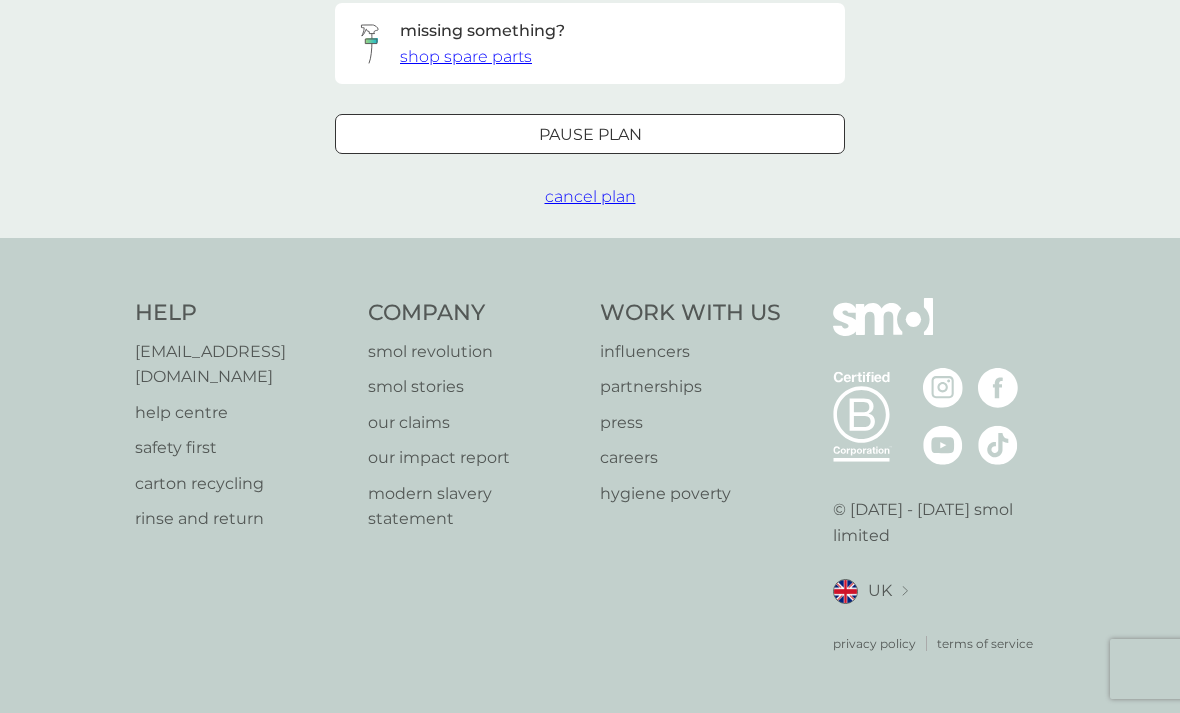 scroll, scrollTop: 0, scrollLeft: 0, axis: both 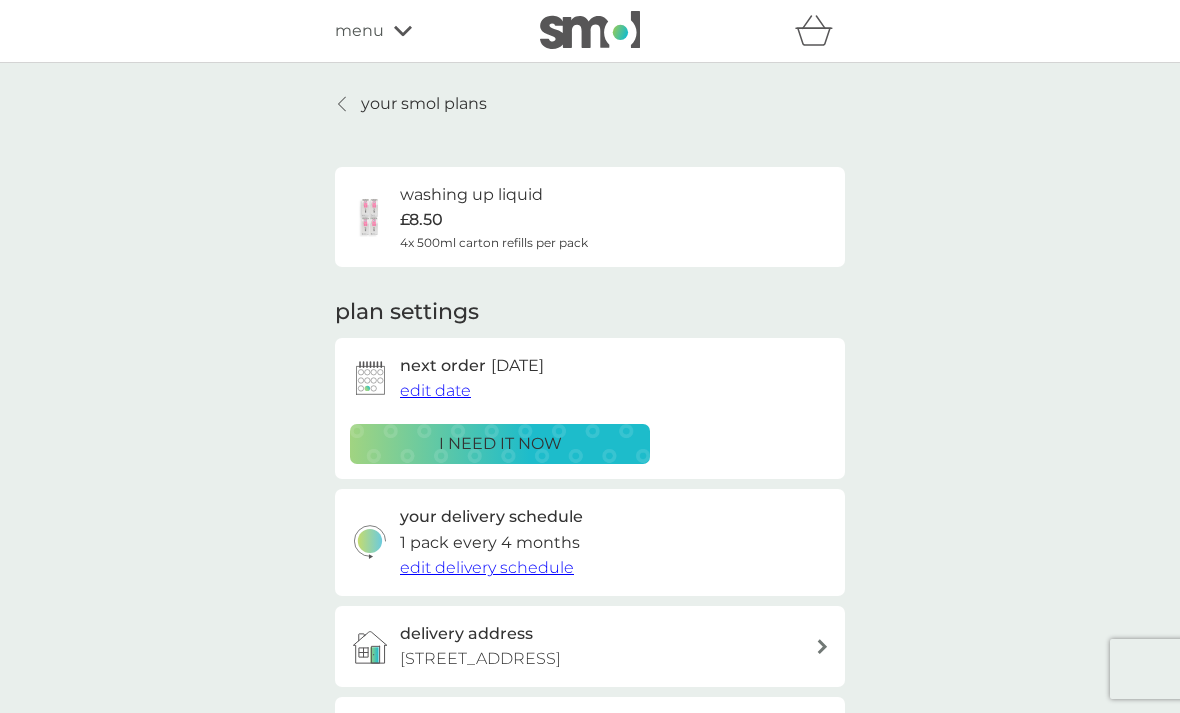 click on "i need it now" at bounding box center [500, 444] 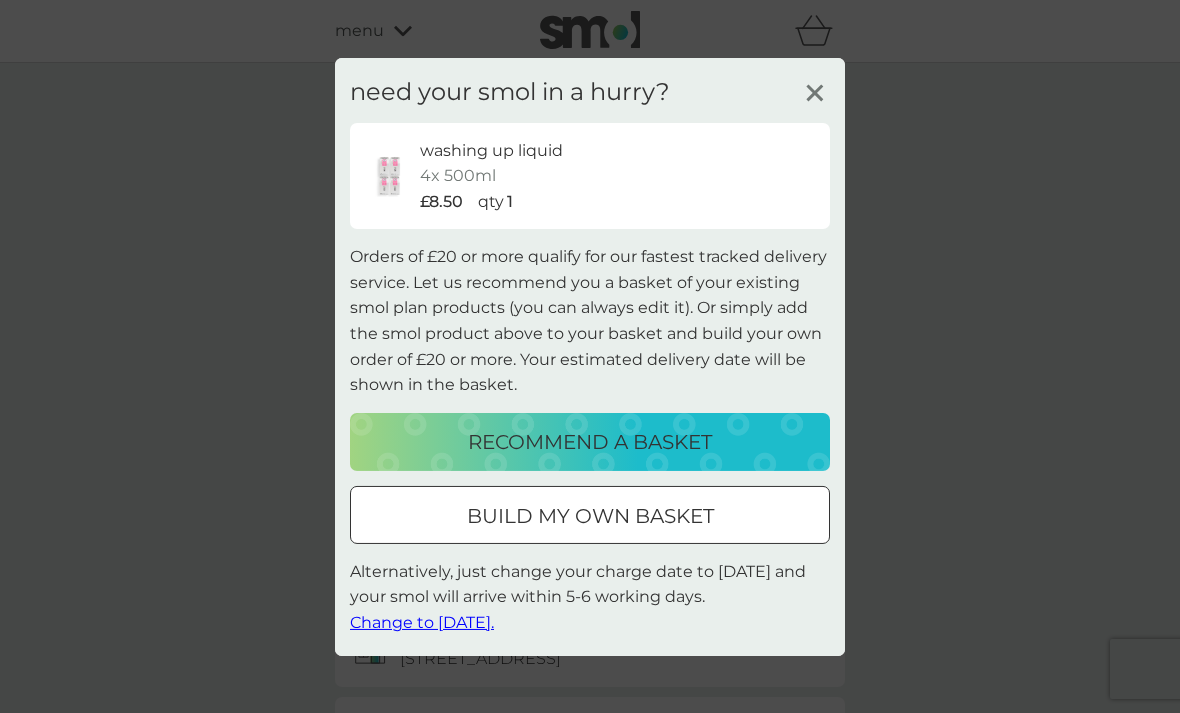 click on "build my own basket" at bounding box center (590, 516) 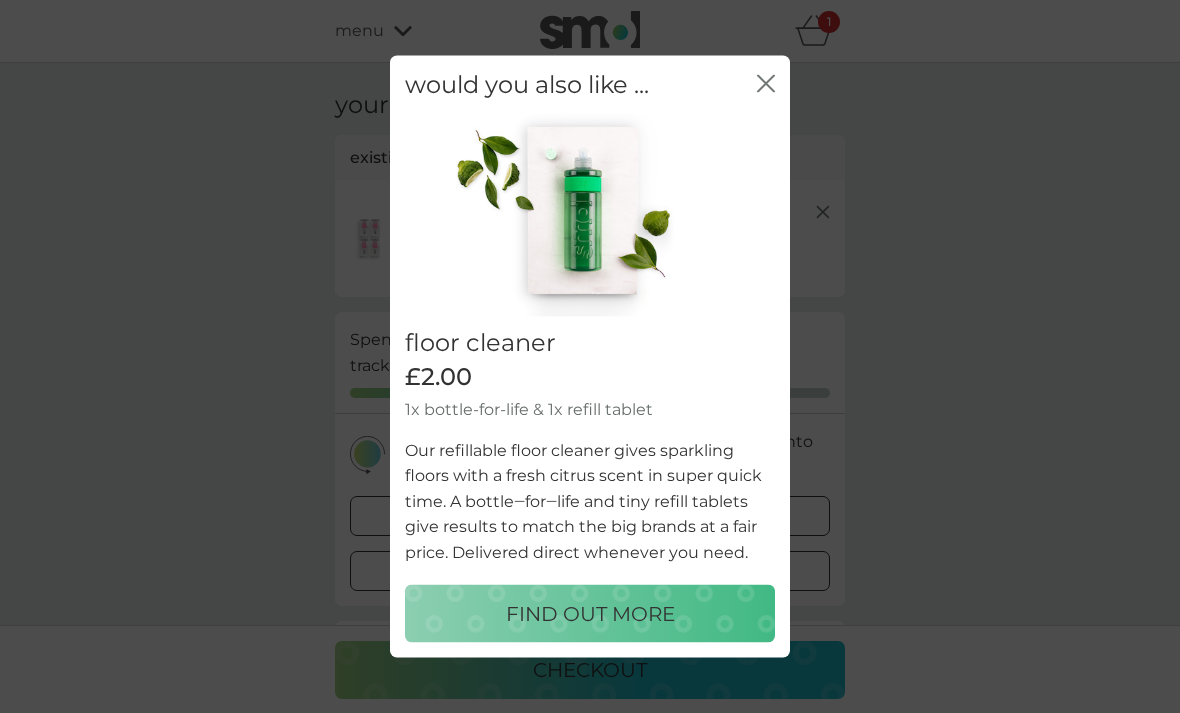 click on "would you also like ... close" at bounding box center [590, 84] 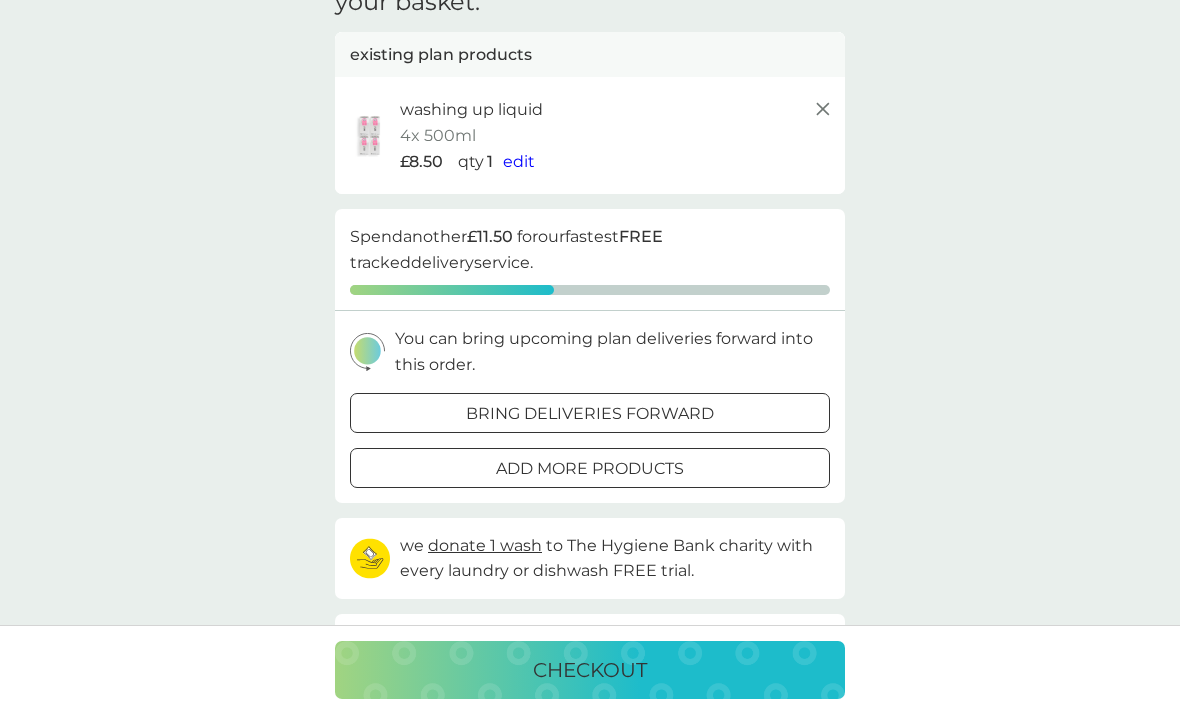 scroll, scrollTop: 102, scrollLeft: 0, axis: vertical 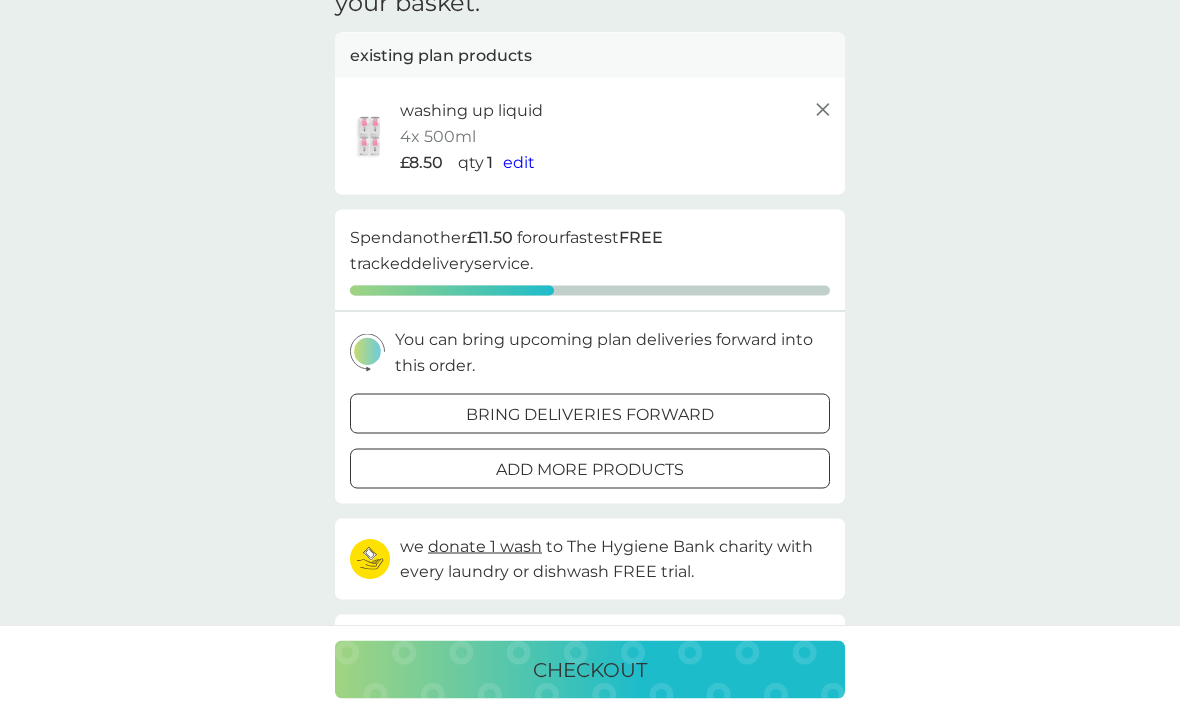 click on "bring deliveries forward" at bounding box center [590, 415] 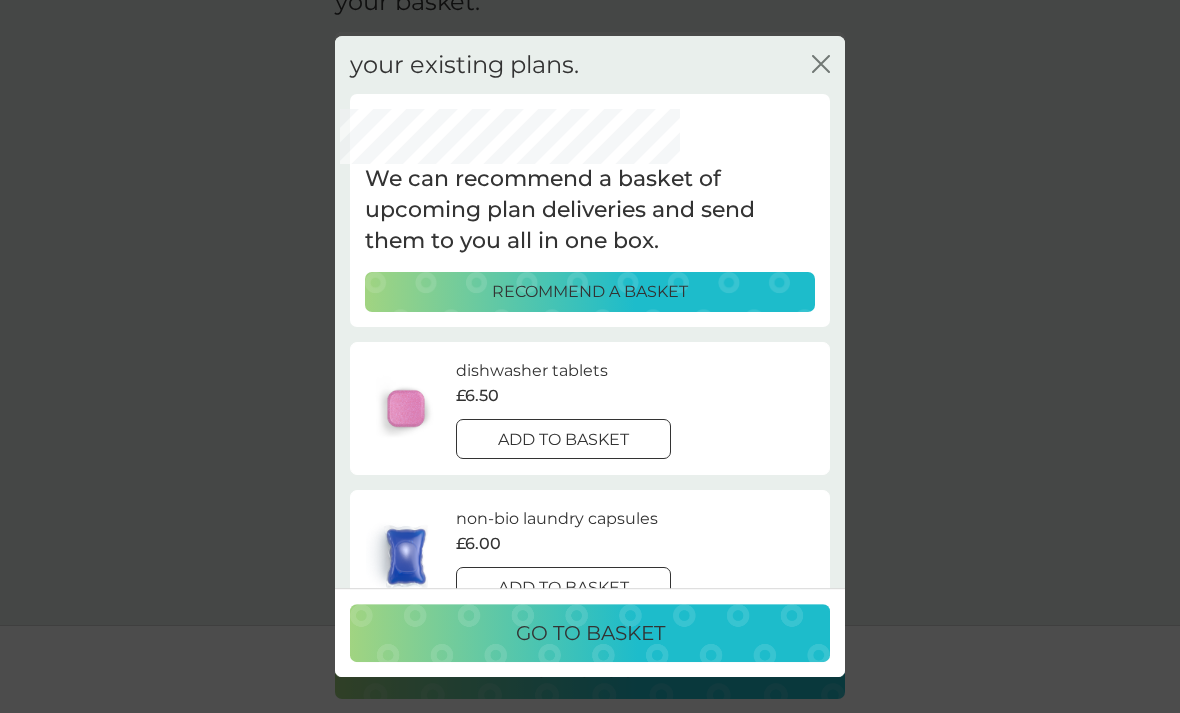 click on "add to basket" at bounding box center (563, 588) 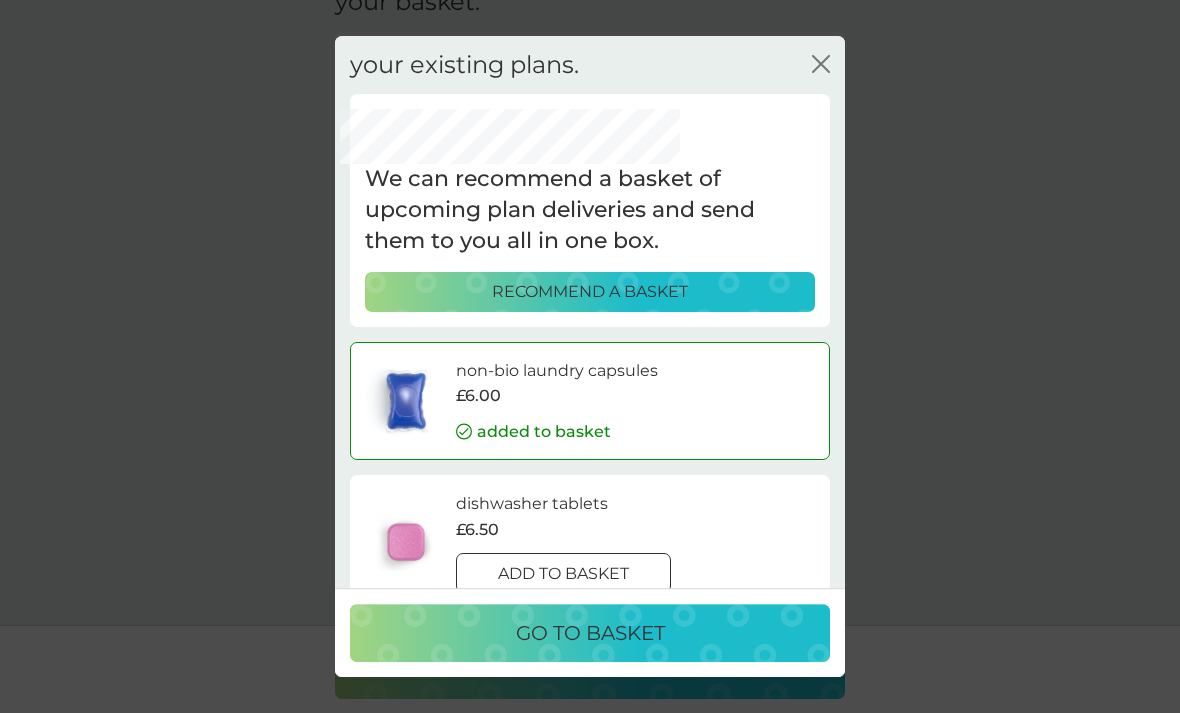click on "add to basket" at bounding box center (563, 574) 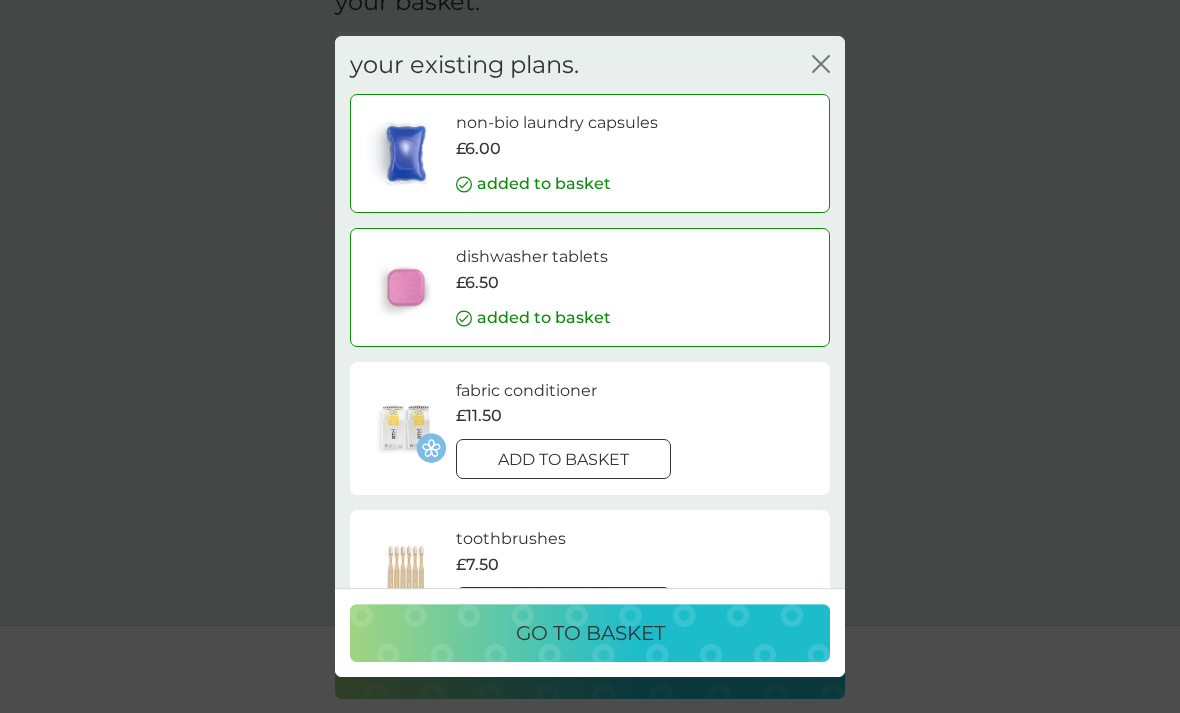 click on "go to basket" at bounding box center [590, 633] 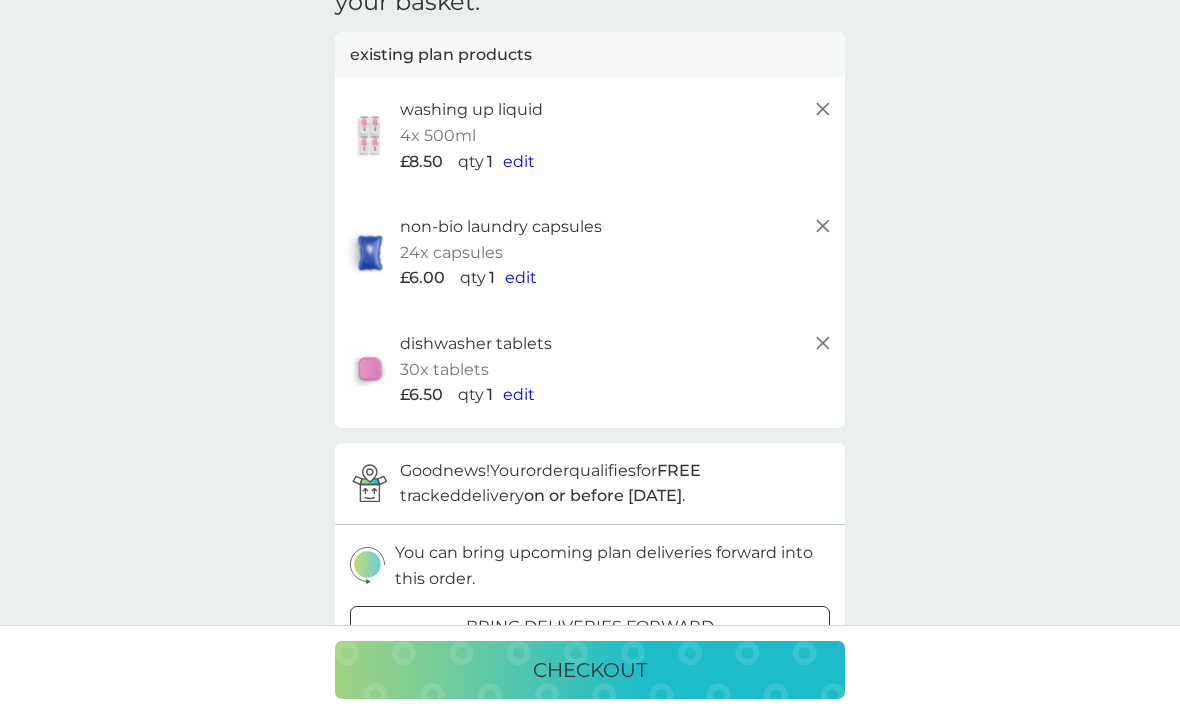 click on "checkout" at bounding box center [590, 670] 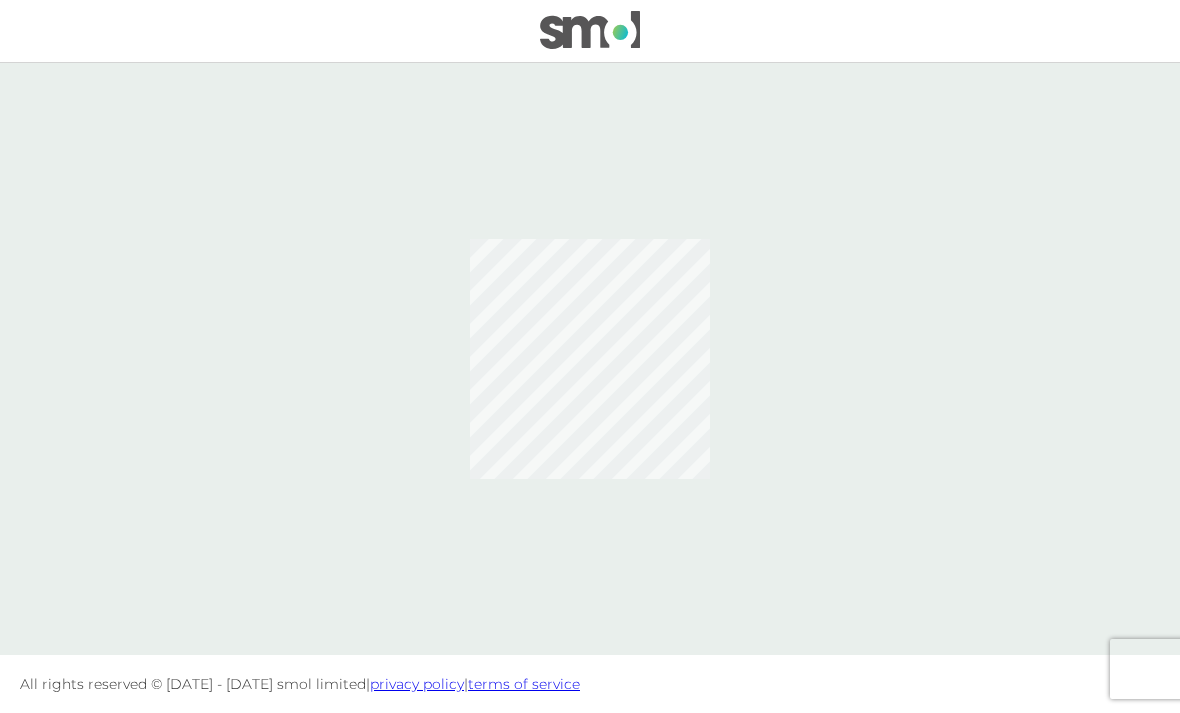 scroll, scrollTop: 0, scrollLeft: 0, axis: both 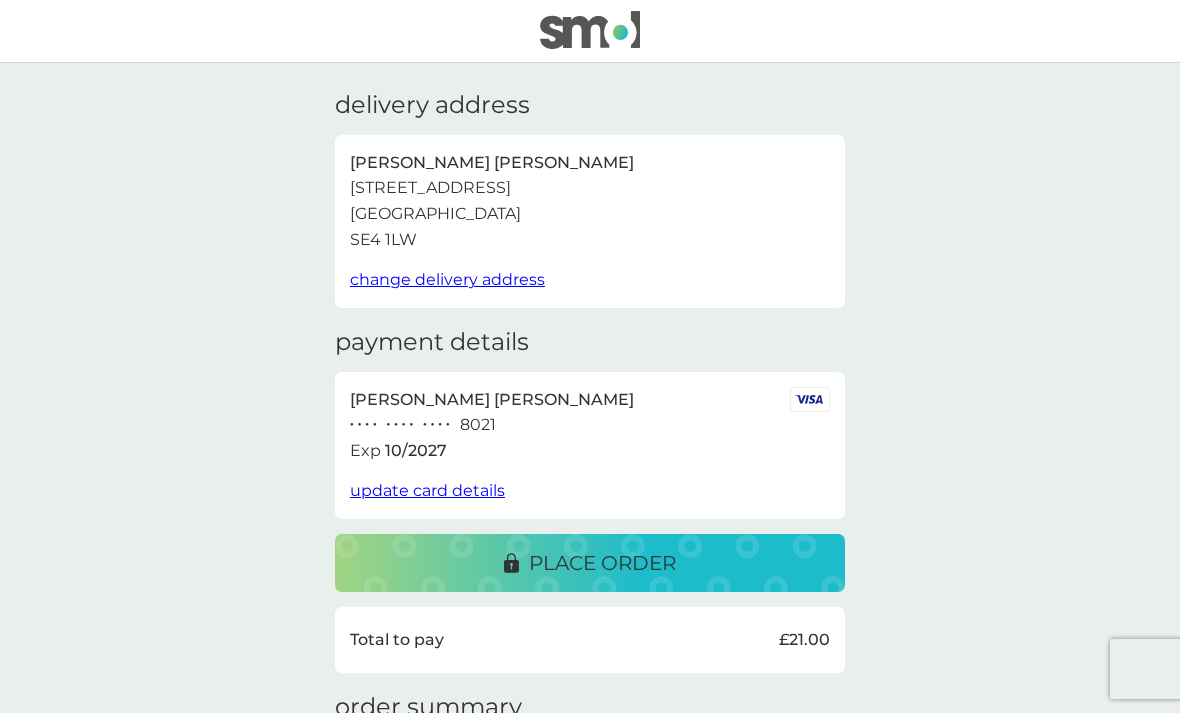 click on "place order" at bounding box center (590, 563) 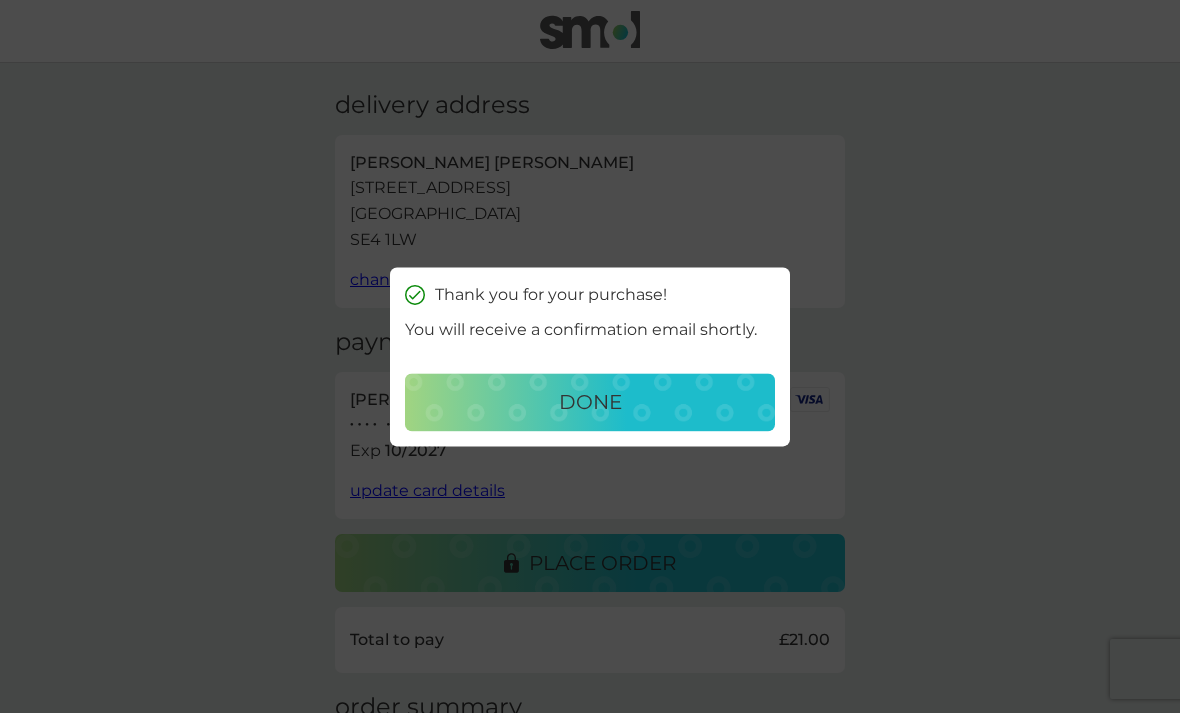 click on "done" at bounding box center (590, 402) 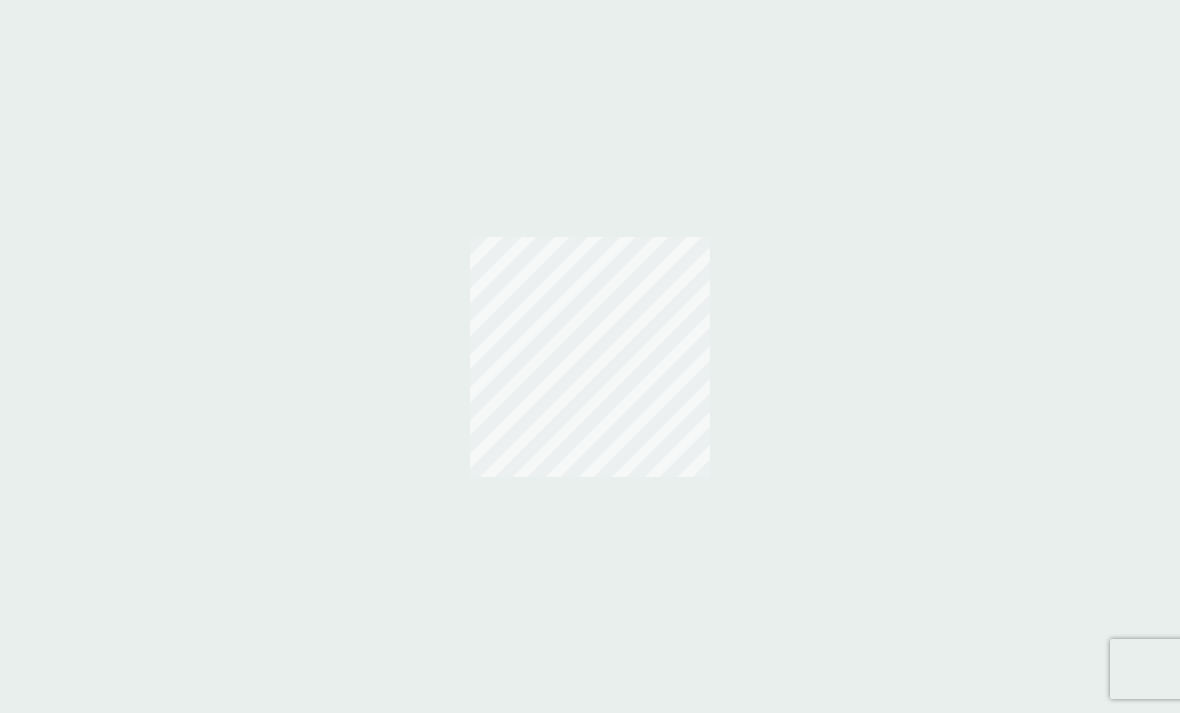 scroll, scrollTop: 0, scrollLeft: 0, axis: both 